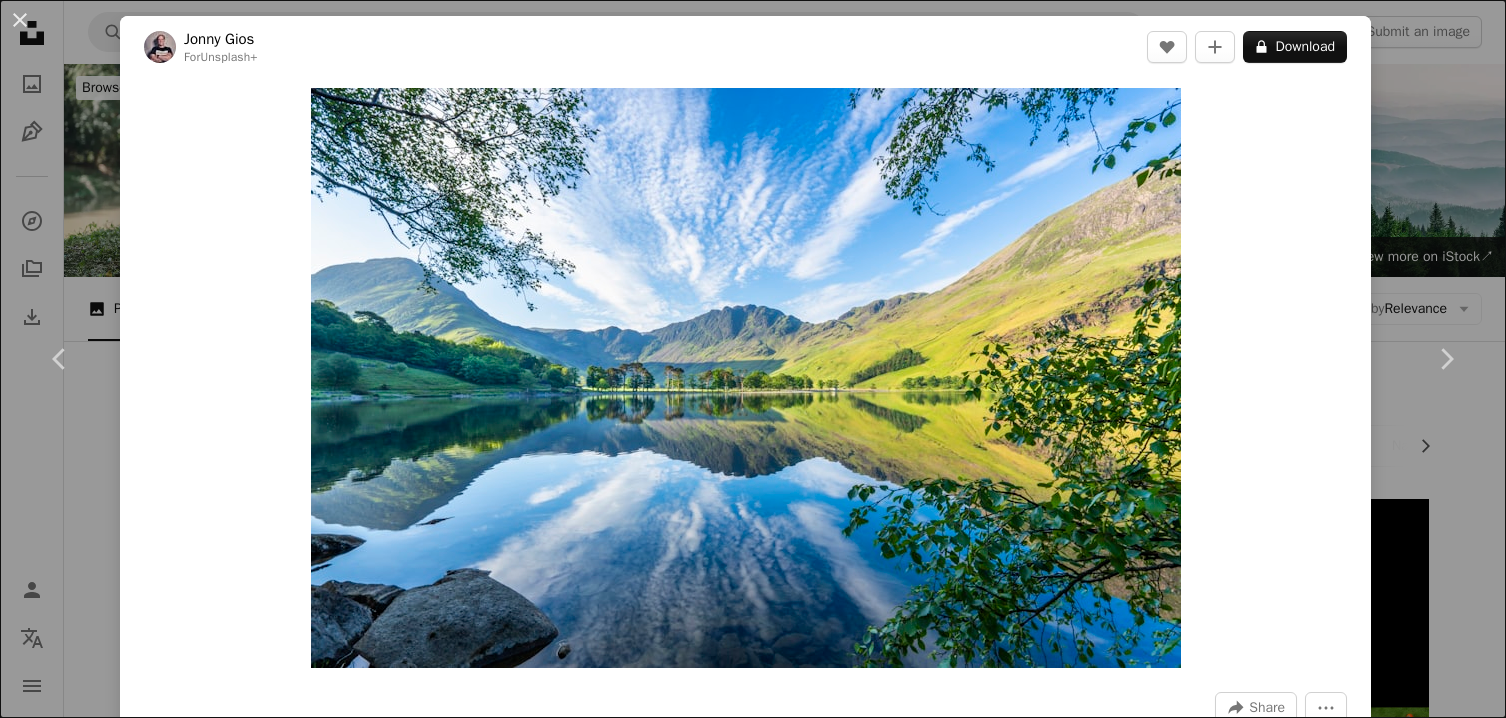 scroll, scrollTop: 858, scrollLeft: 0, axis: vertical 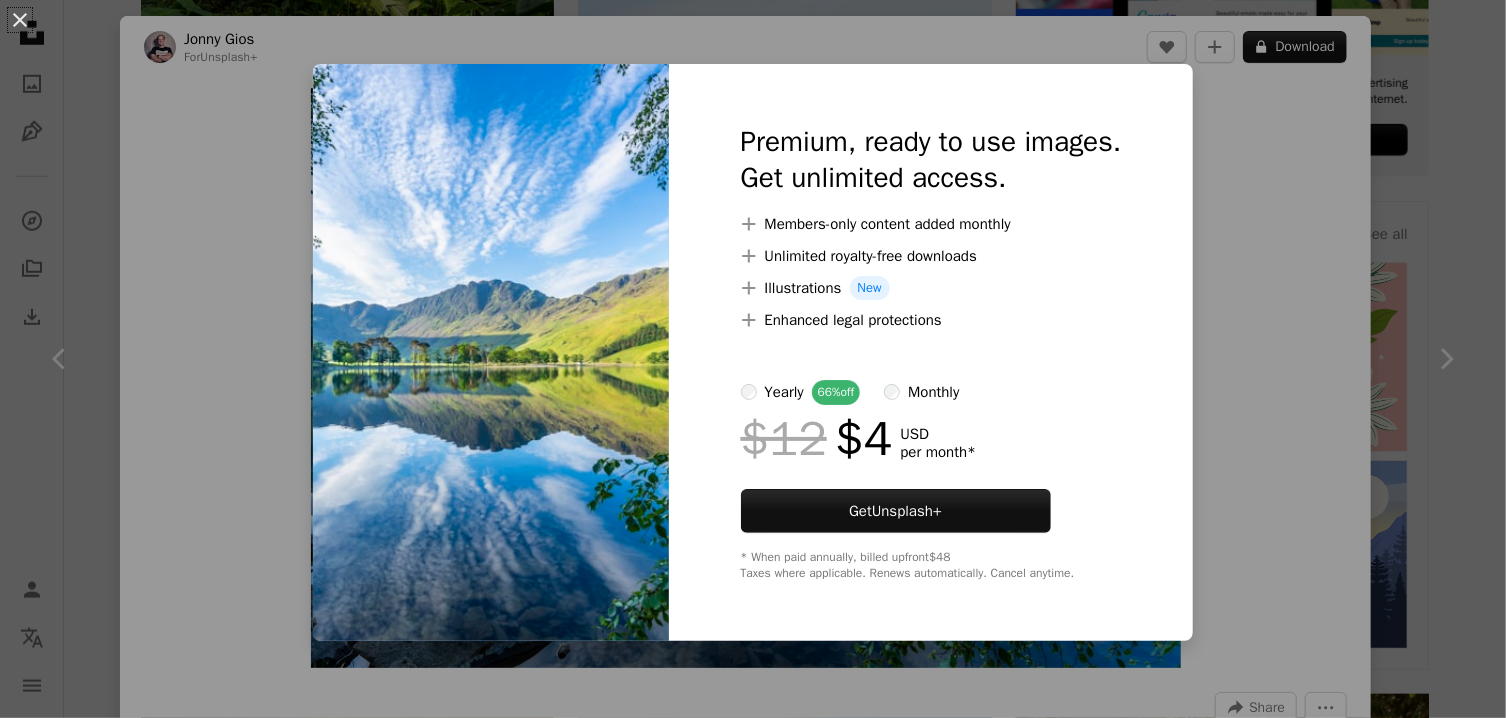 click at bounding box center (491, 352) 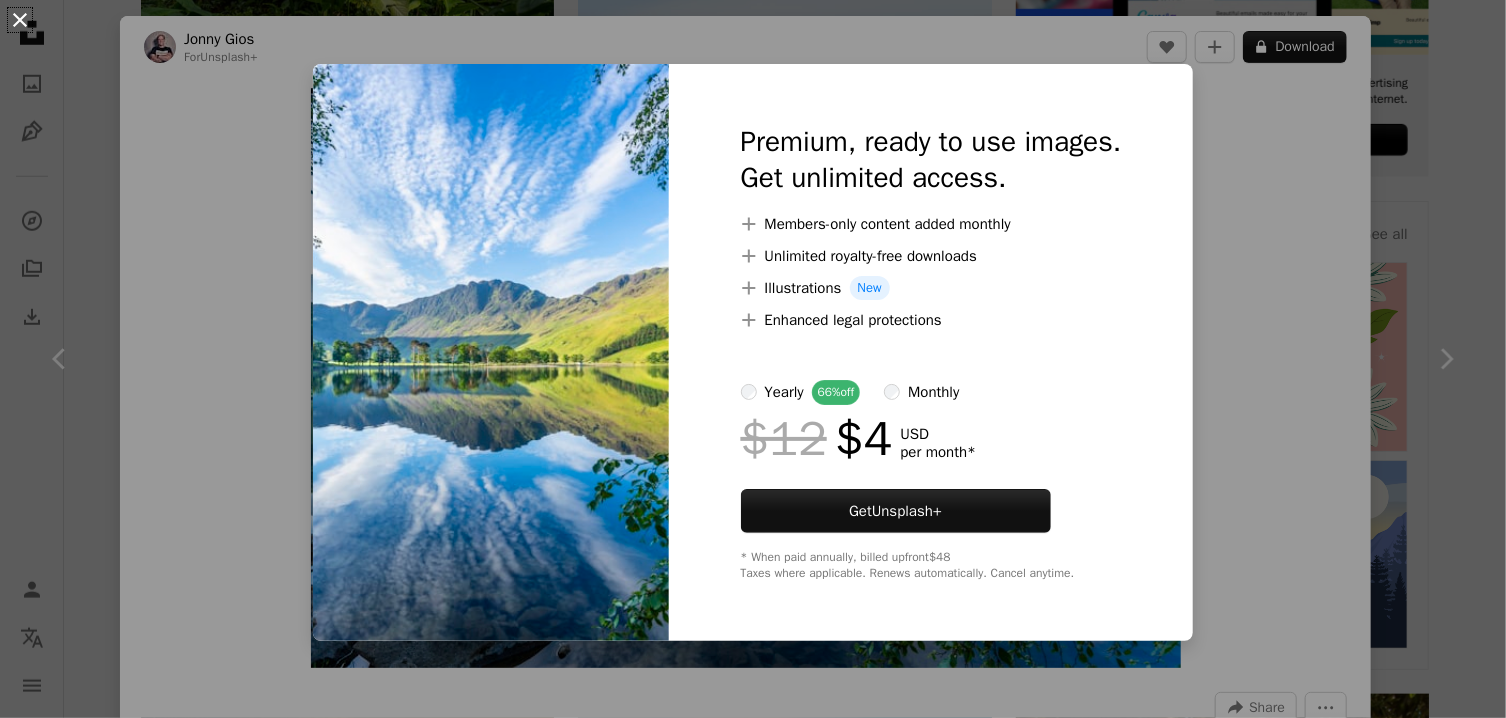 click on "An X shape" at bounding box center (20, 20) 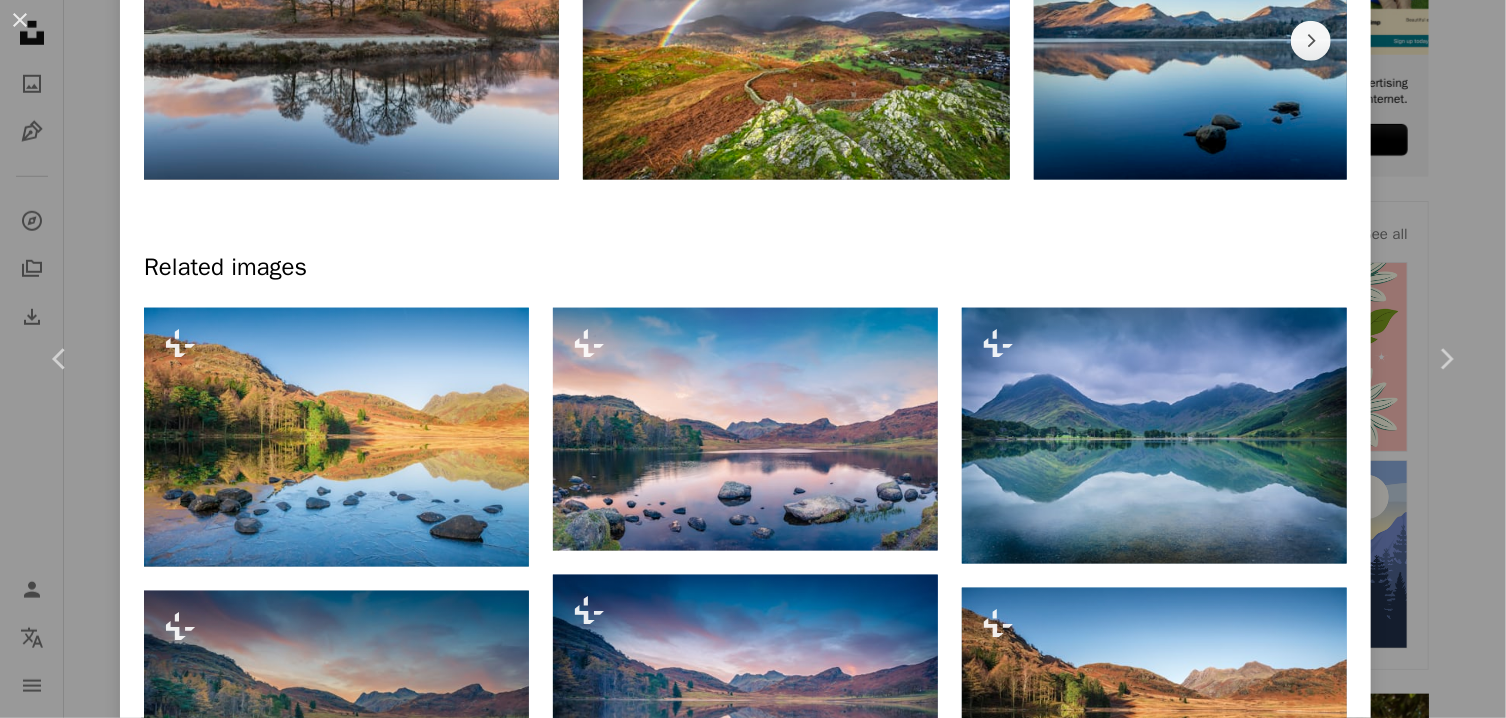 scroll, scrollTop: 1253, scrollLeft: 0, axis: vertical 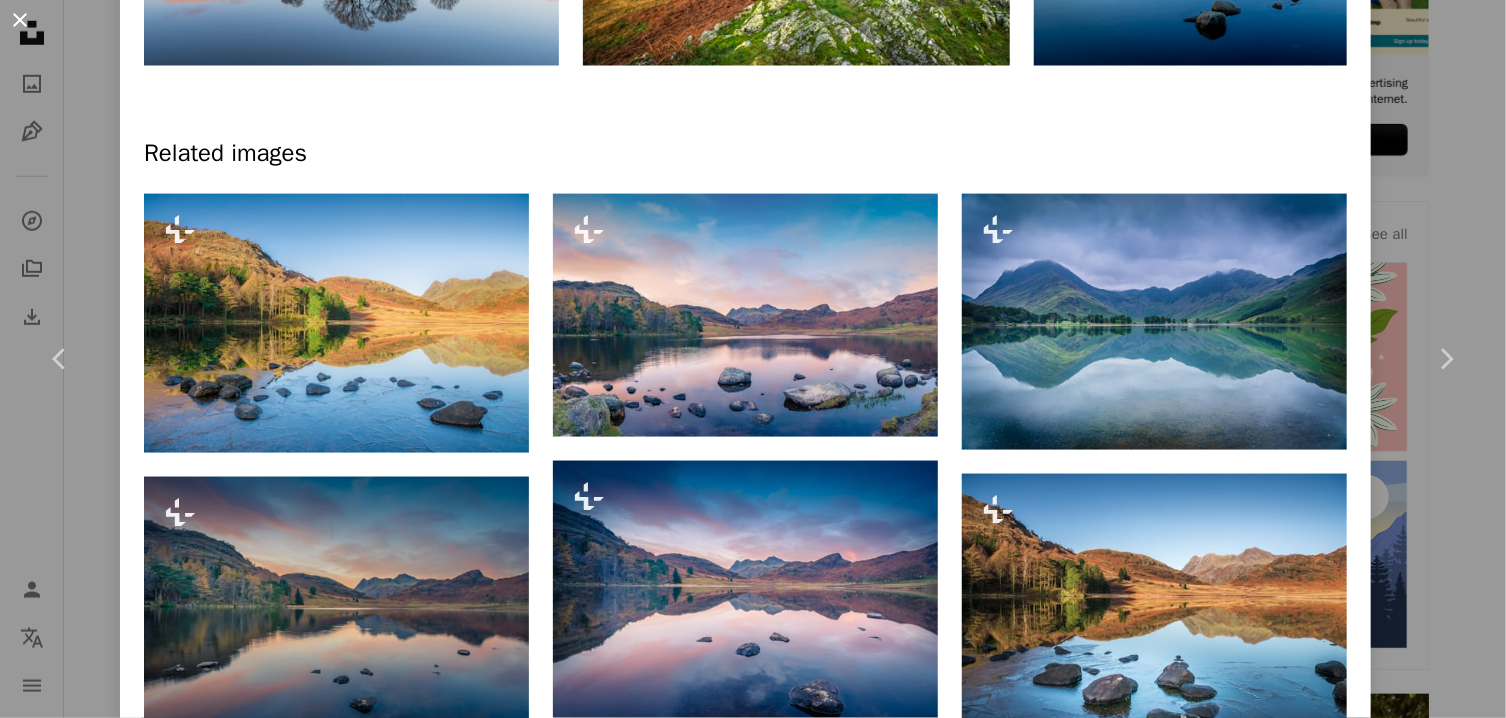 click on "An X shape" at bounding box center (20, 20) 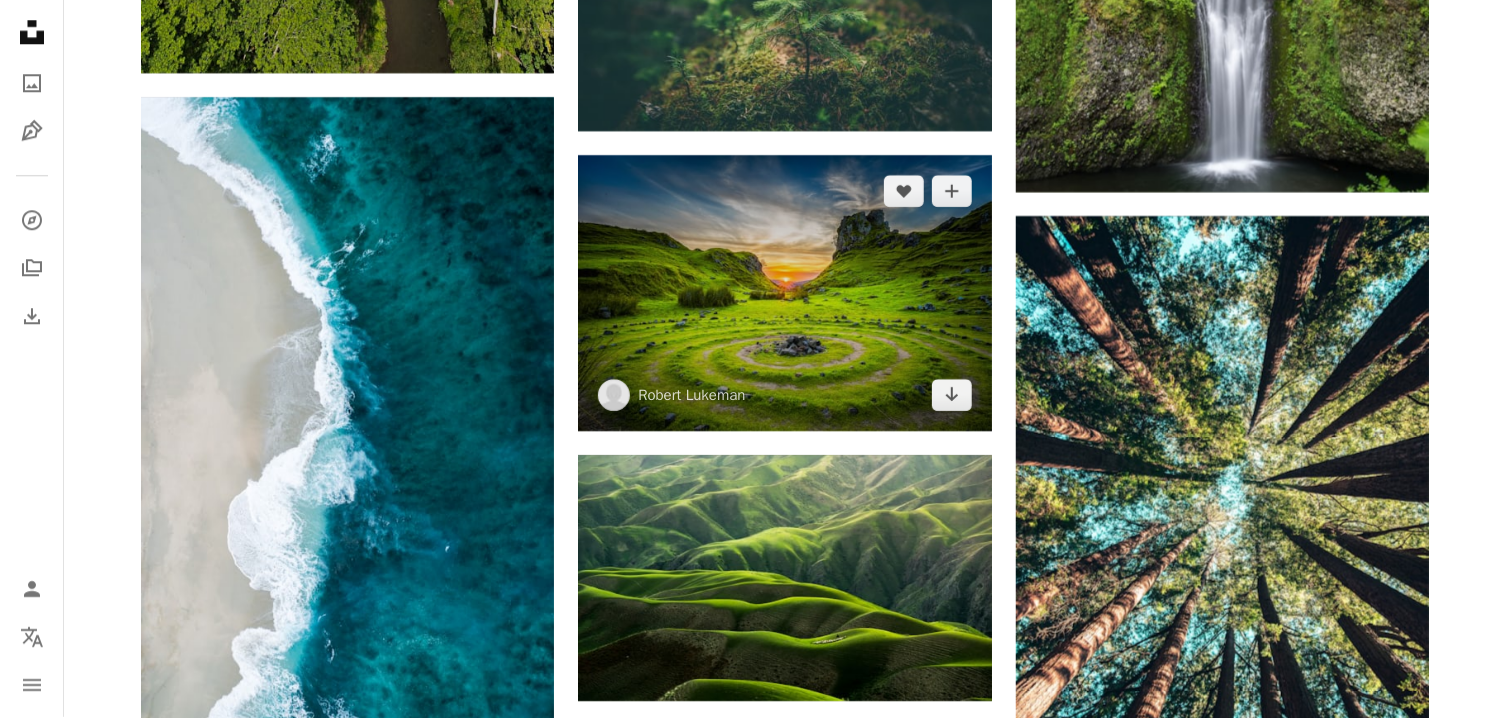 scroll, scrollTop: 2894, scrollLeft: 0, axis: vertical 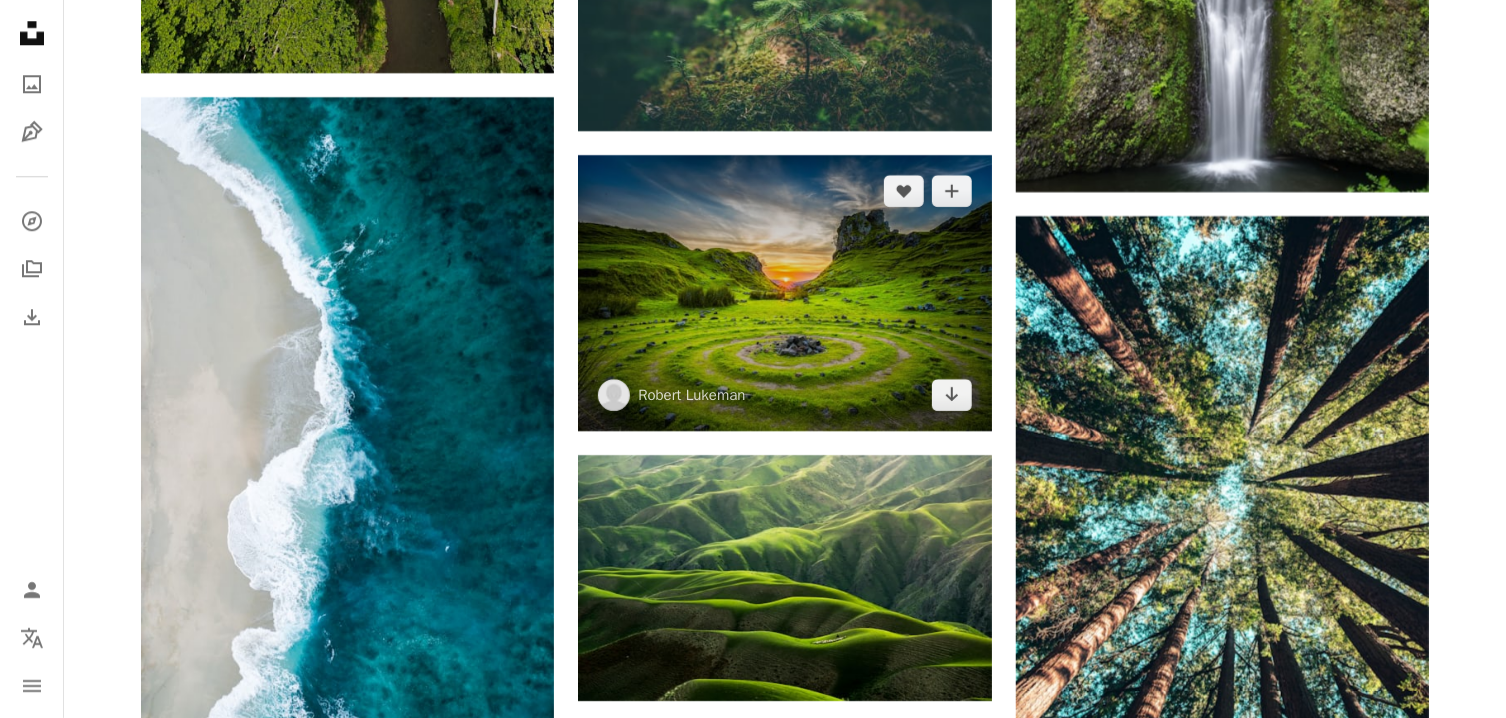 click at bounding box center (784, 293) 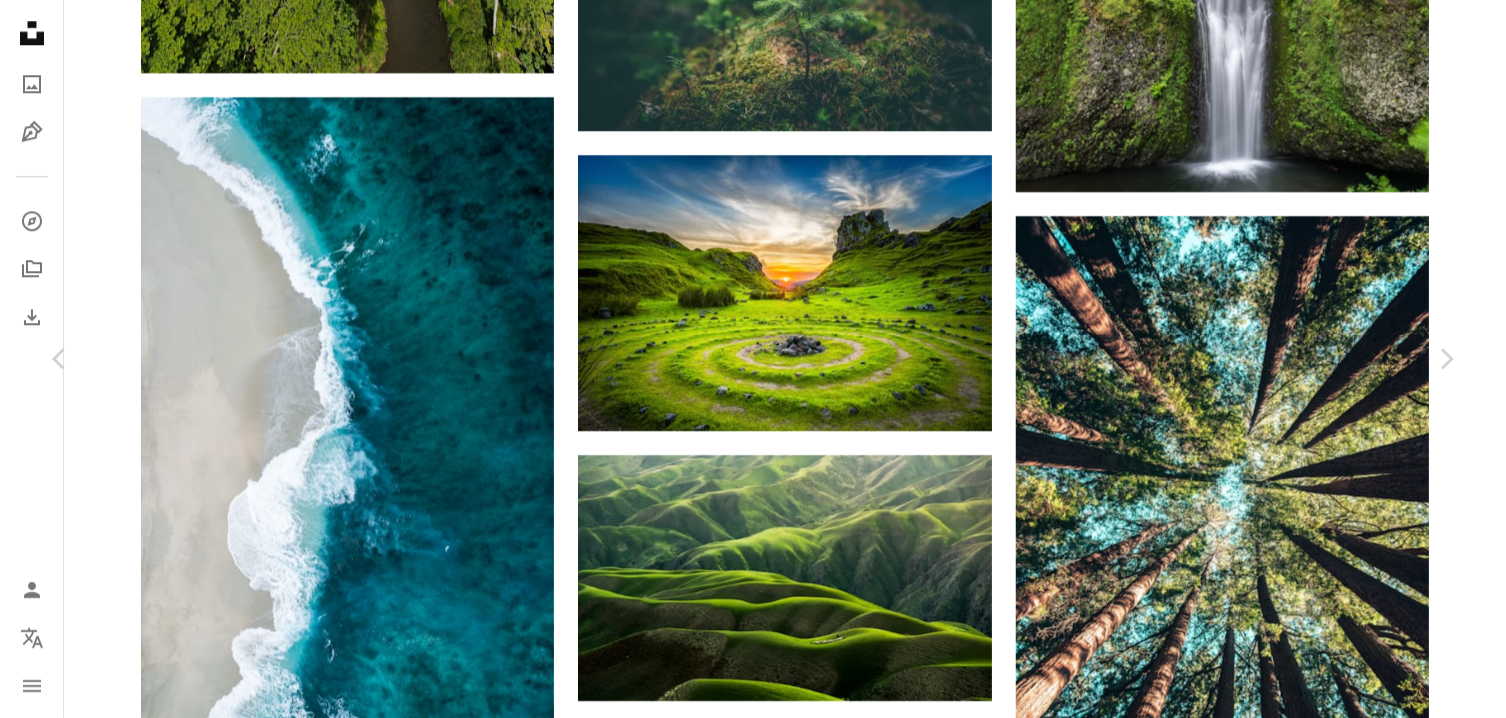 click on "Download free" at bounding box center [1257, 5890] 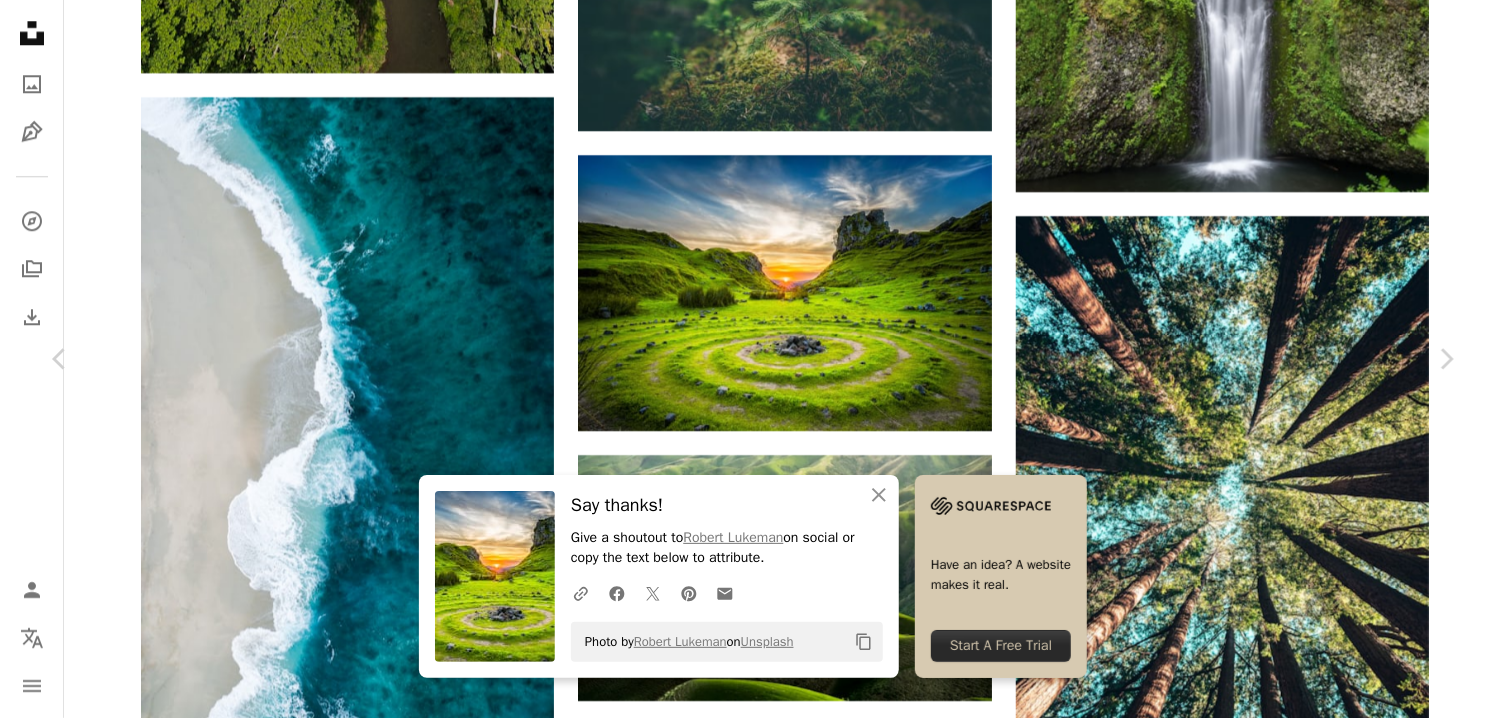 click on "Zoom in" at bounding box center (745, 6221) 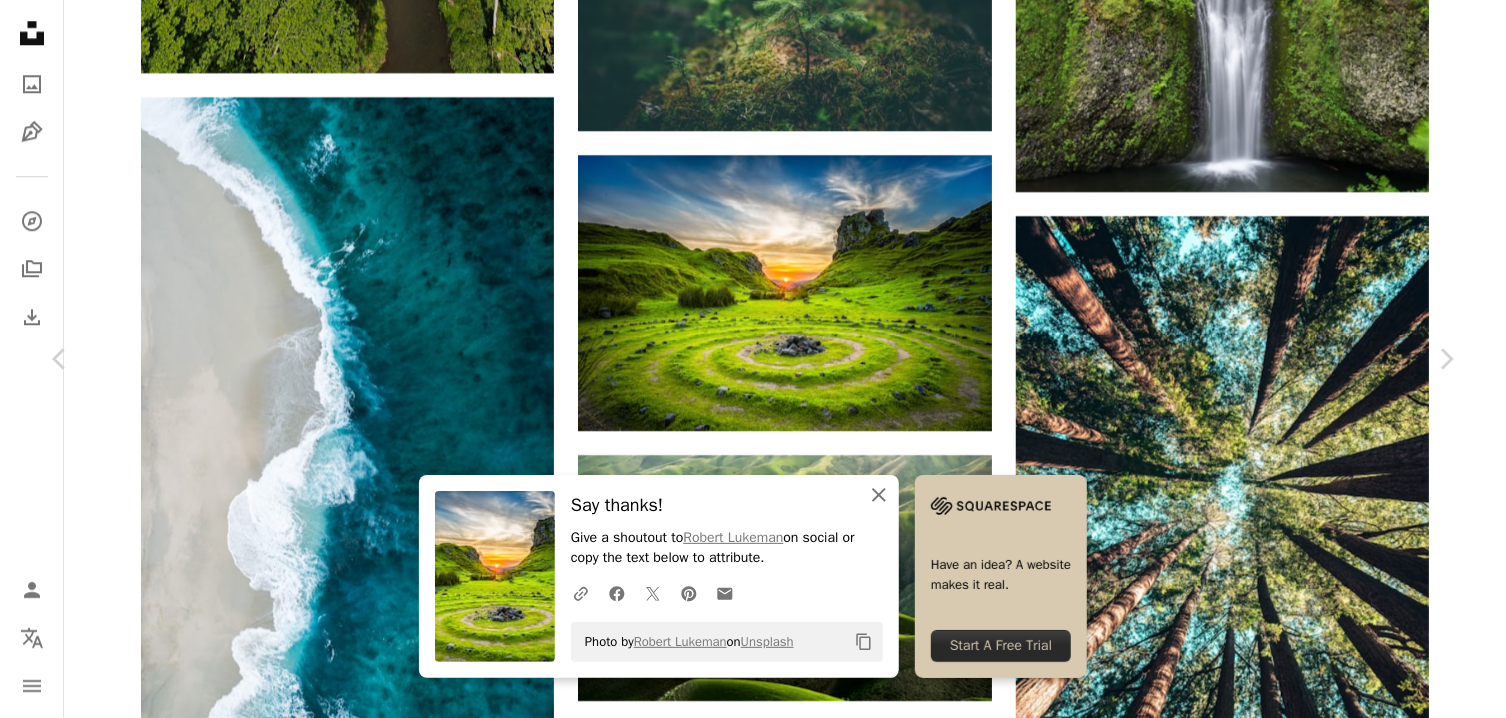 click 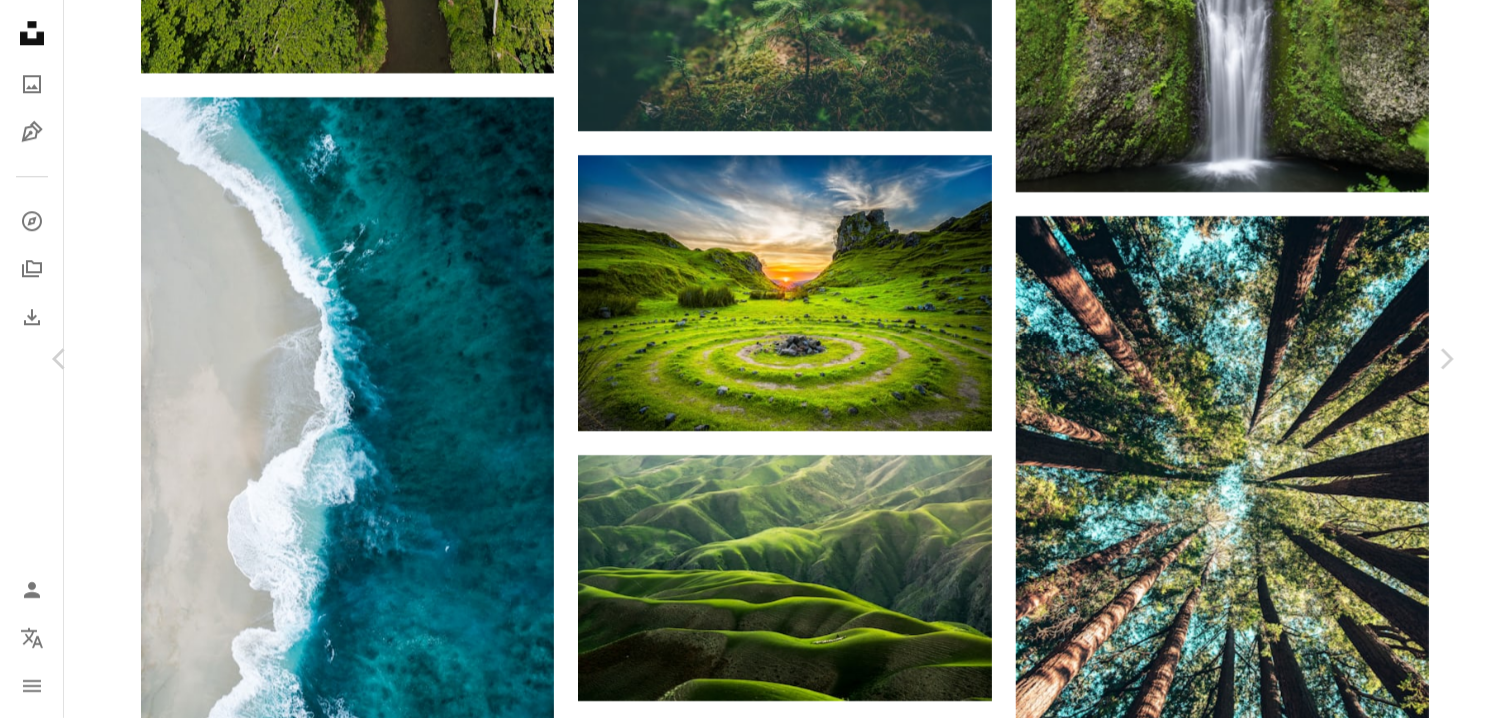 scroll, scrollTop: 1025, scrollLeft: 0, axis: vertical 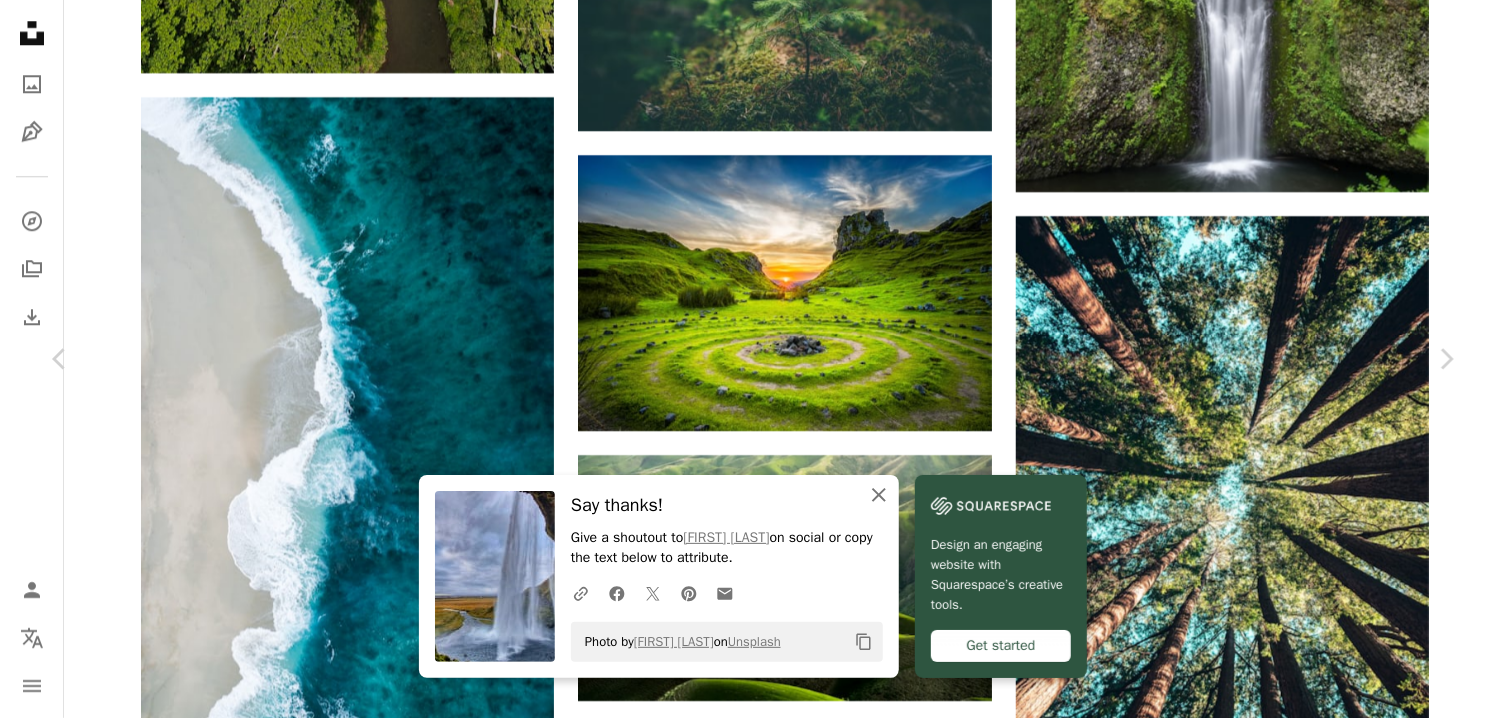 click on "An X shape" 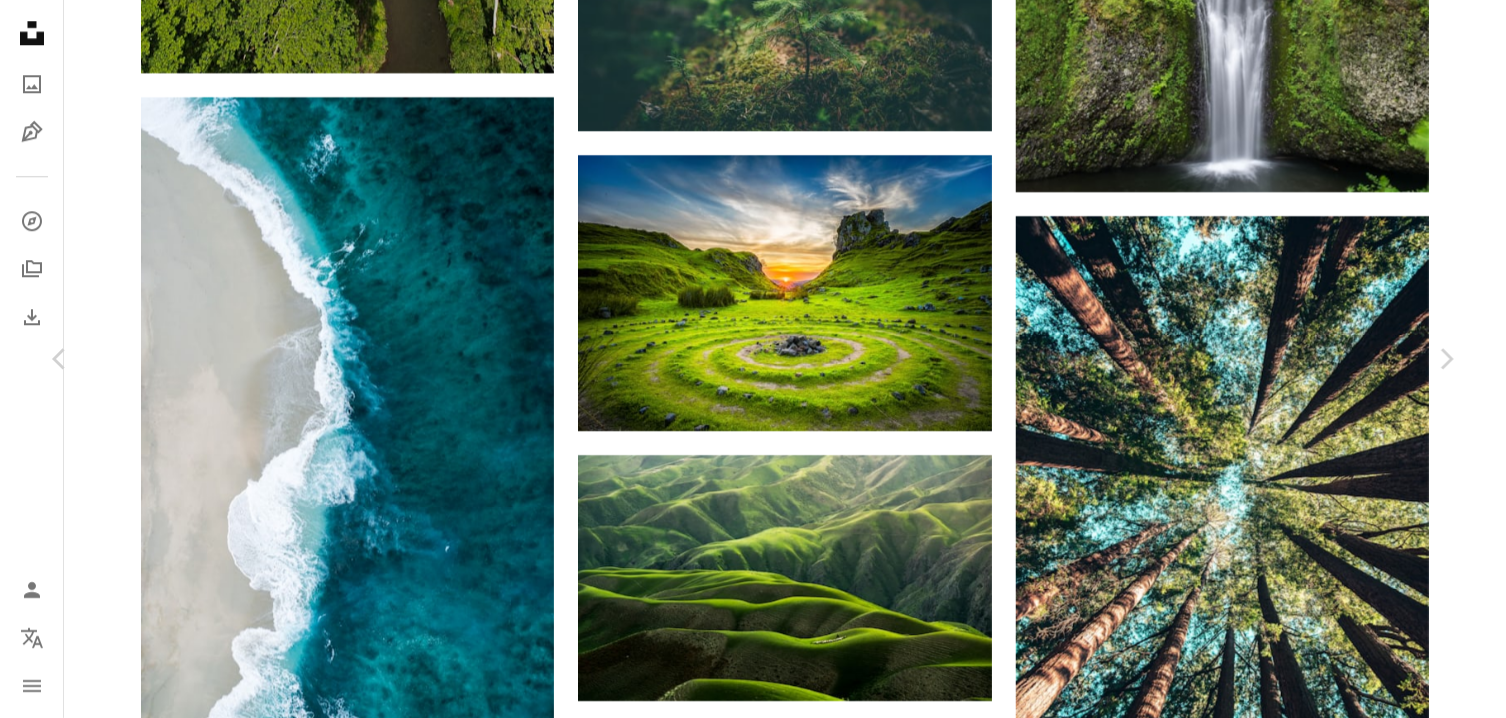scroll, scrollTop: 797, scrollLeft: 0, axis: vertical 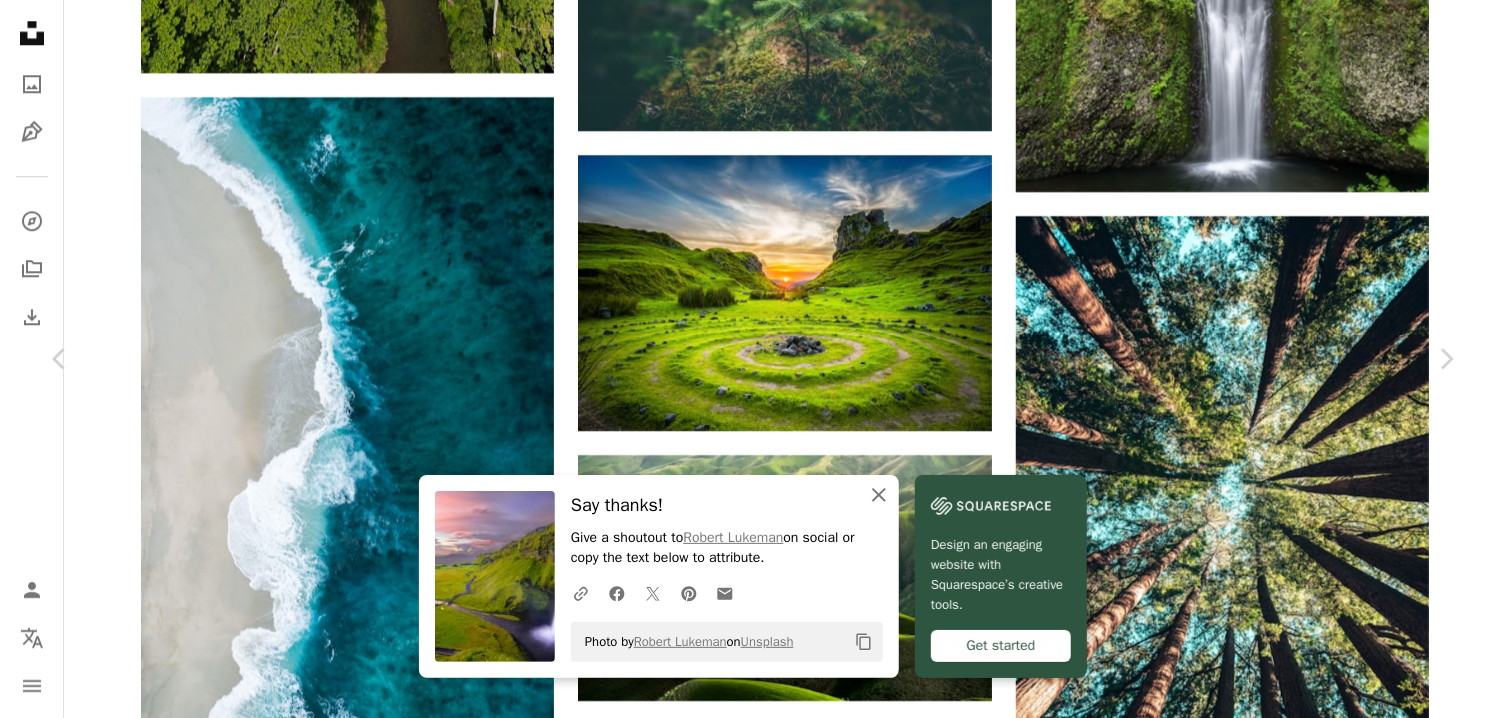 click 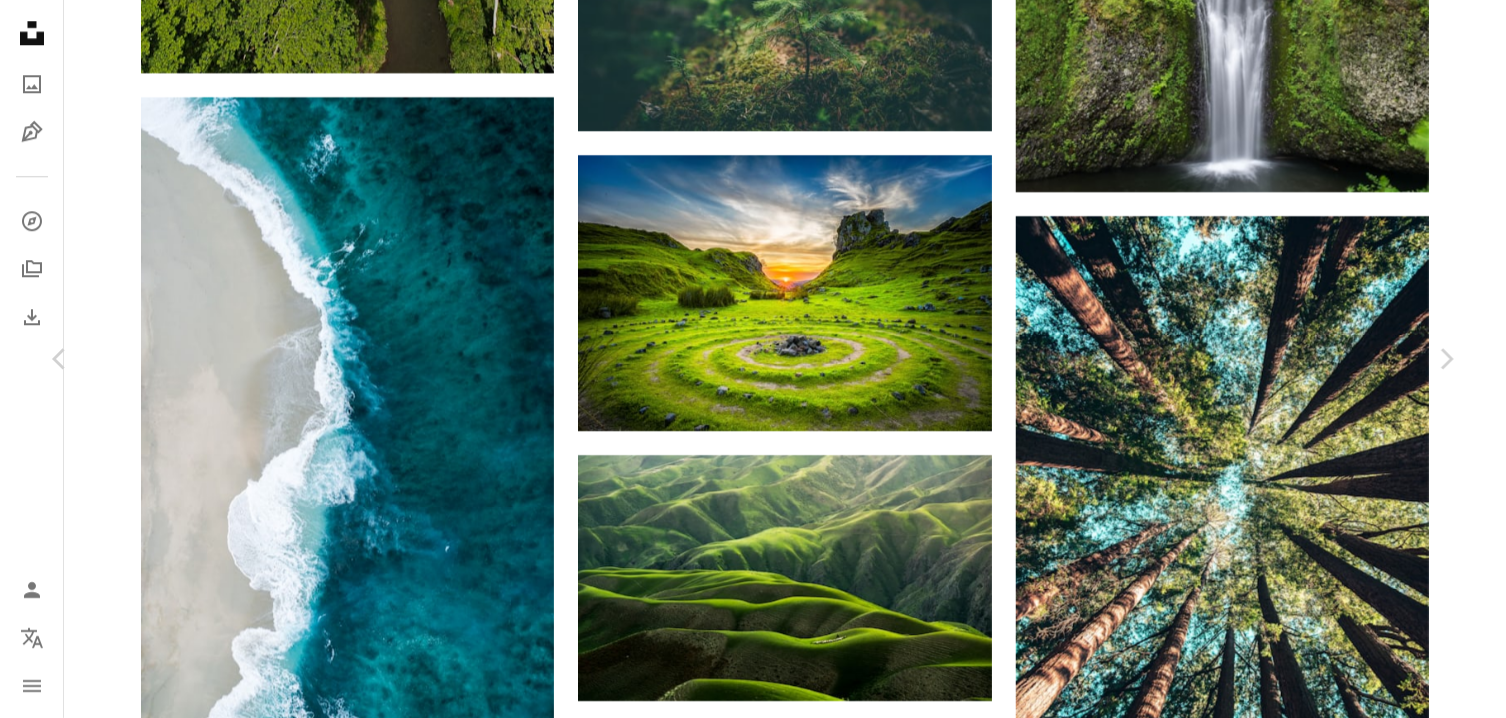 scroll, scrollTop: 1709, scrollLeft: 0, axis: vertical 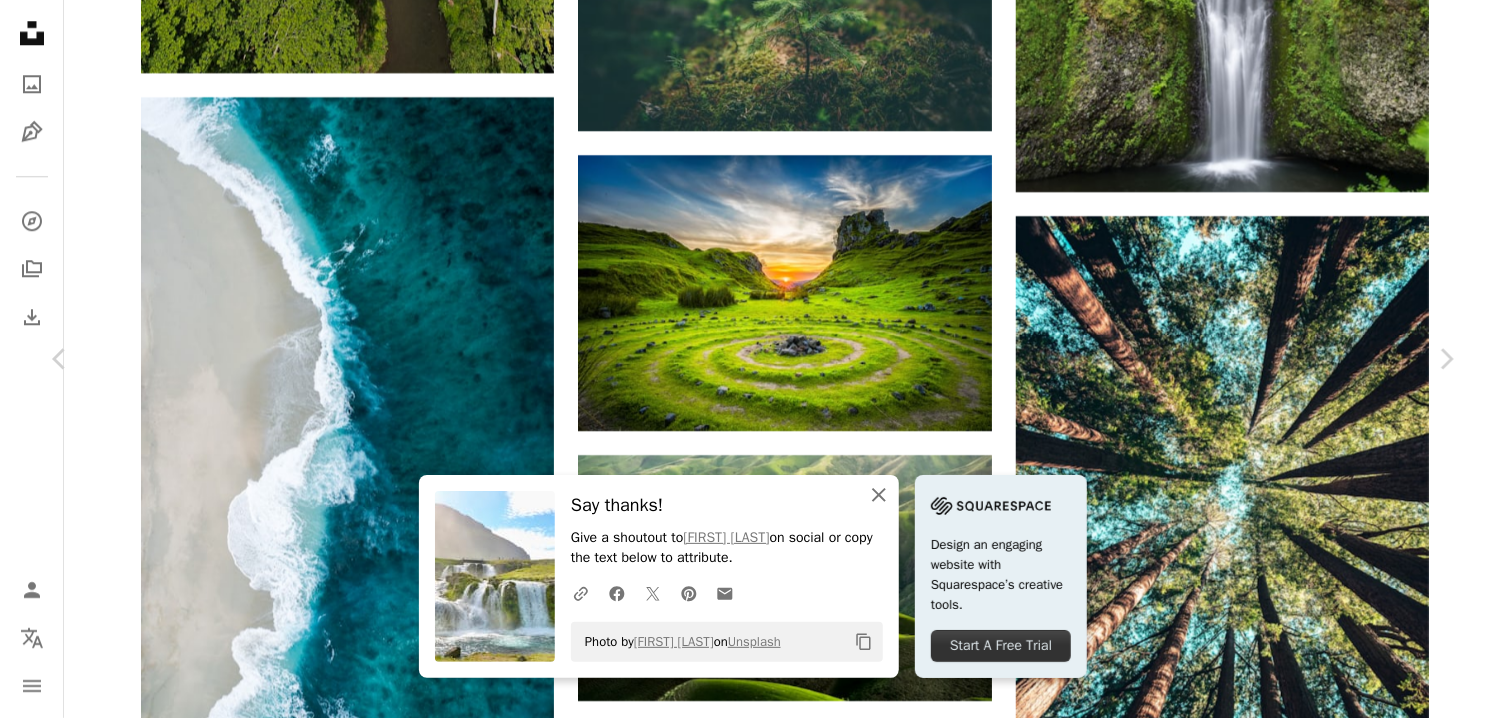 click on "An X shape" 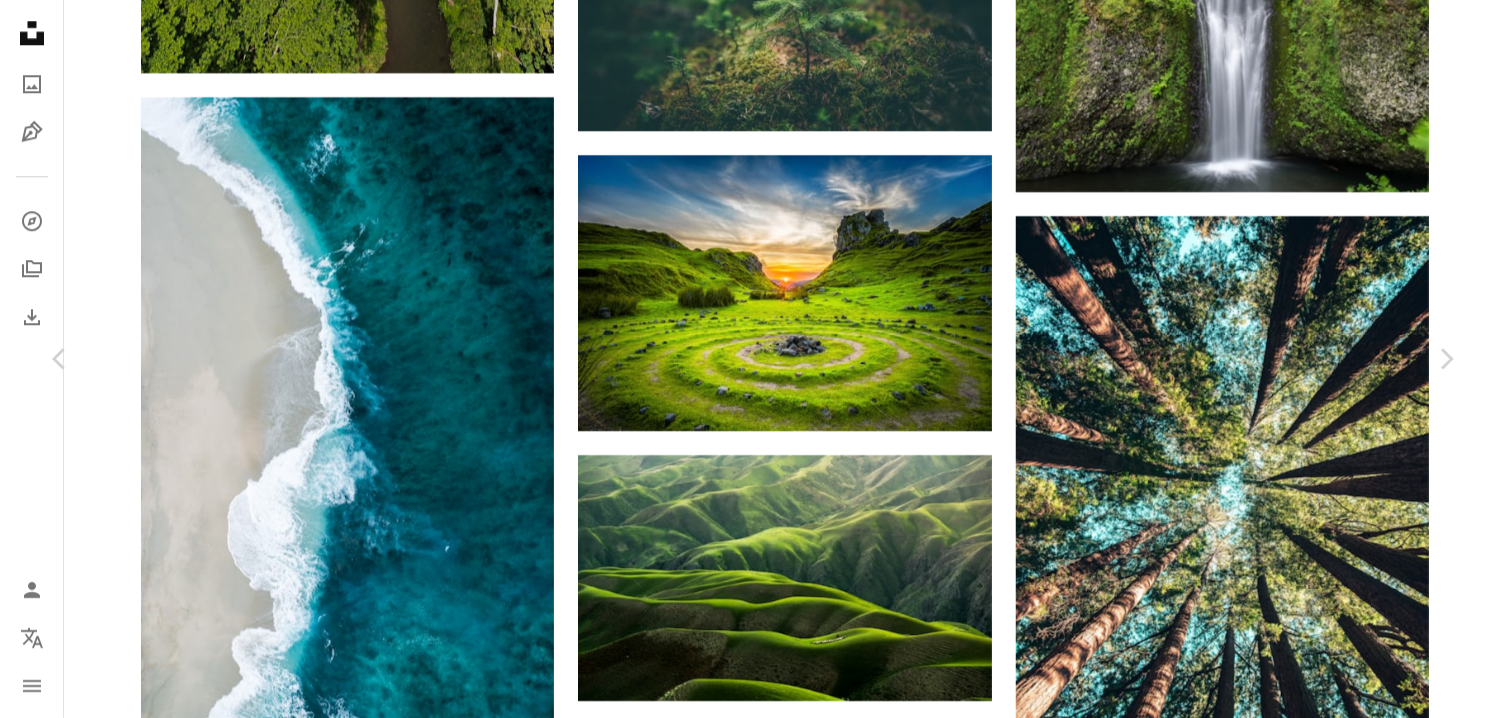 scroll, scrollTop: 797, scrollLeft: 0, axis: vertical 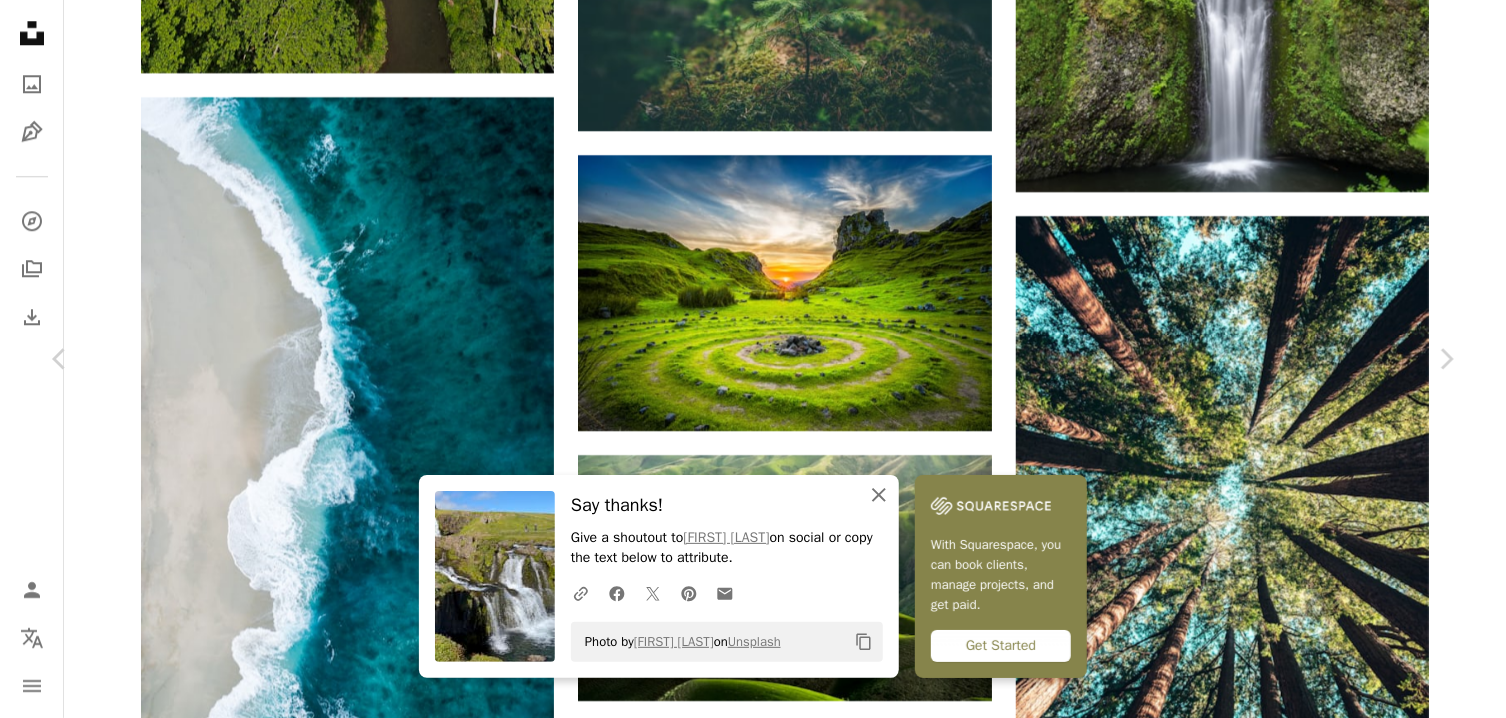 click 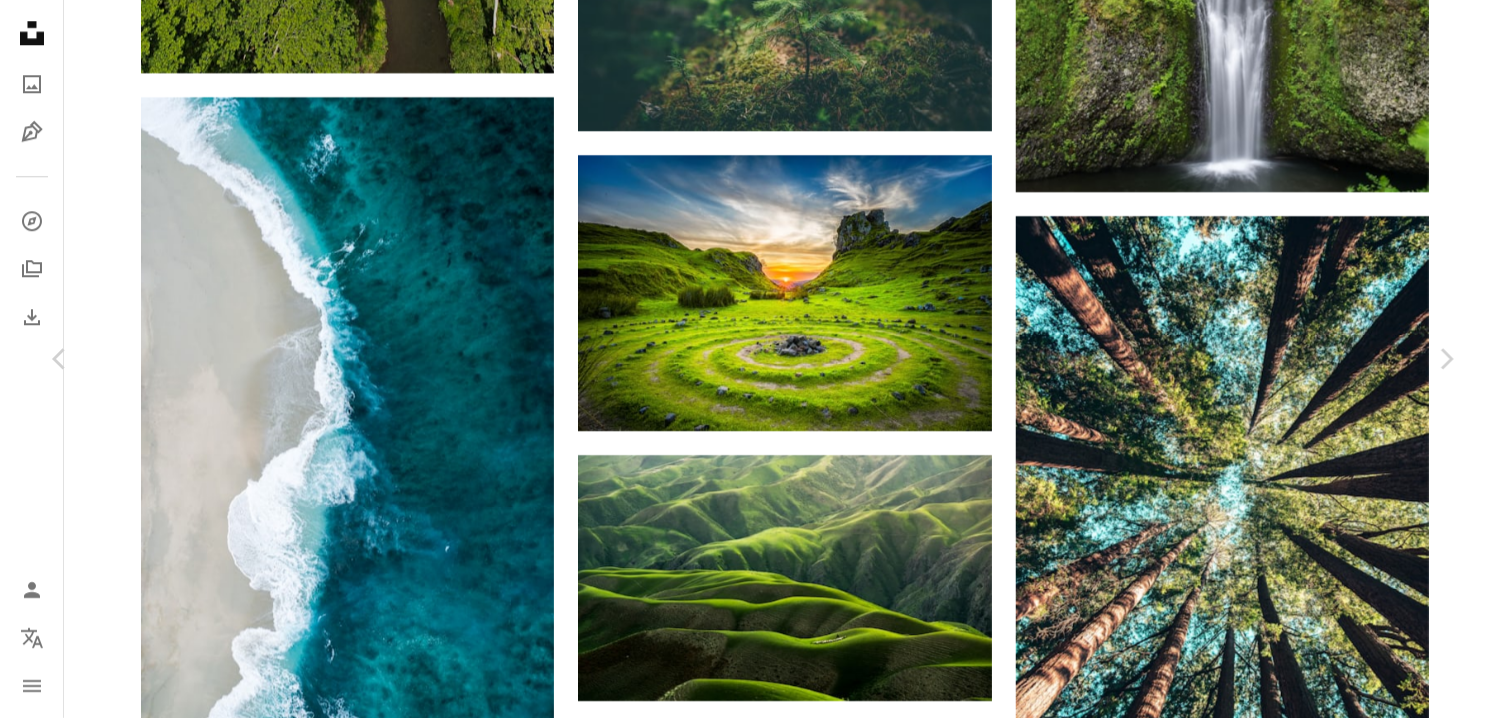 scroll, scrollTop: 1936, scrollLeft: 0, axis: vertical 